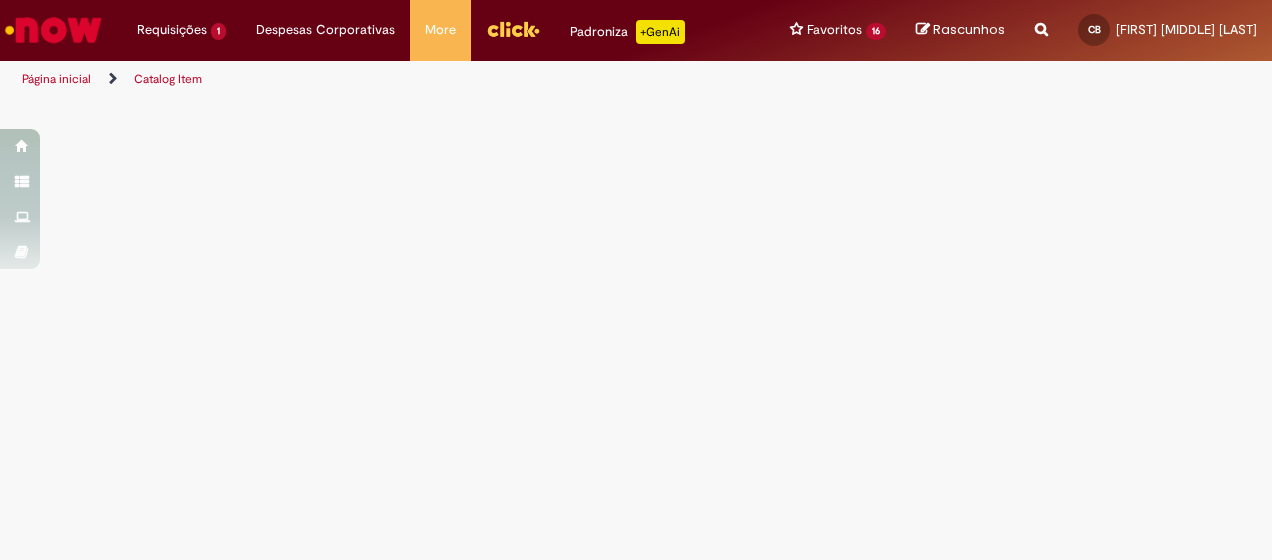 scroll, scrollTop: 0, scrollLeft: 0, axis: both 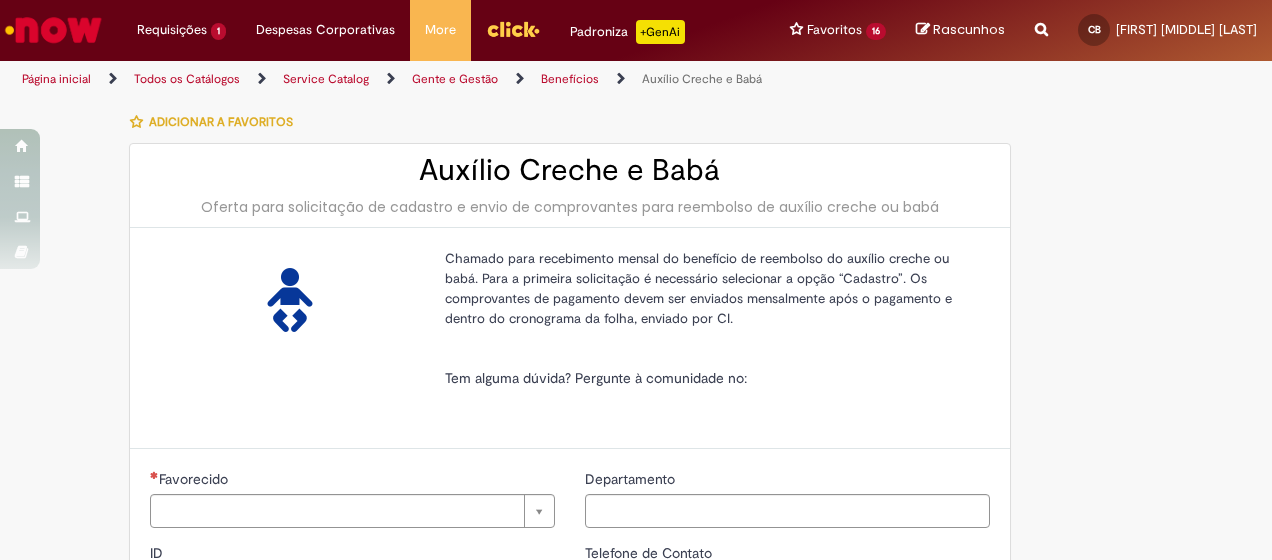 type on "********" 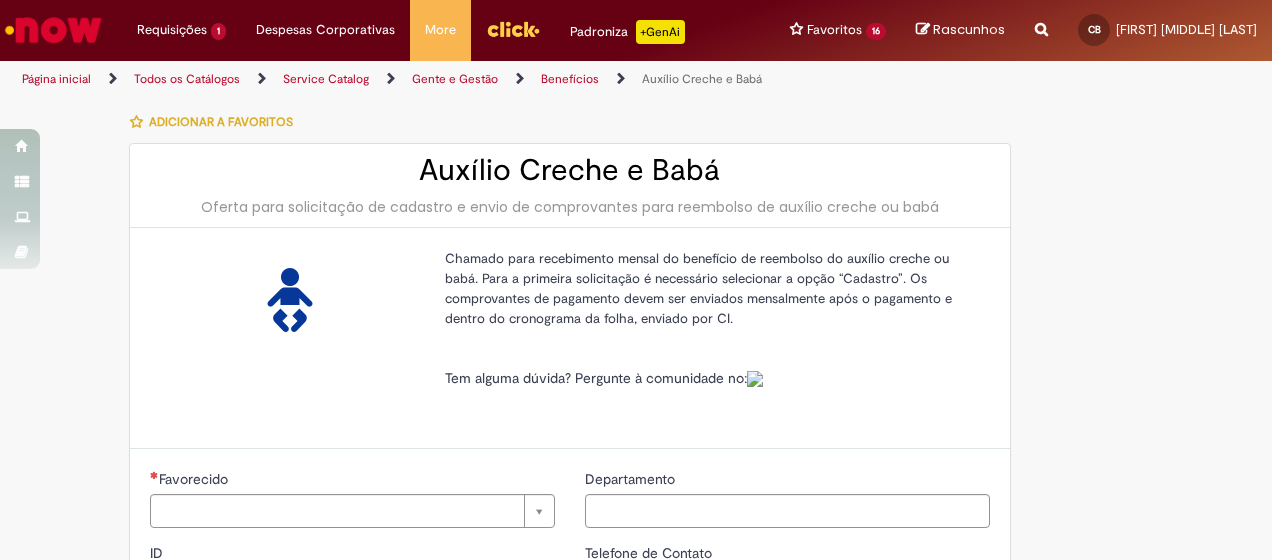 type on "**********" 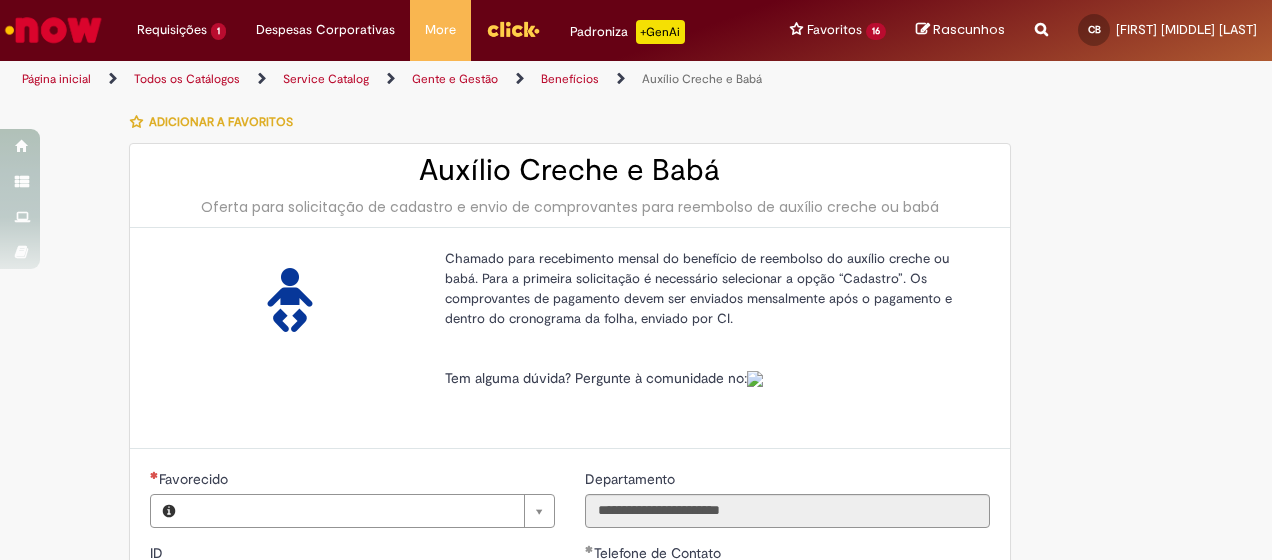 type on "**********" 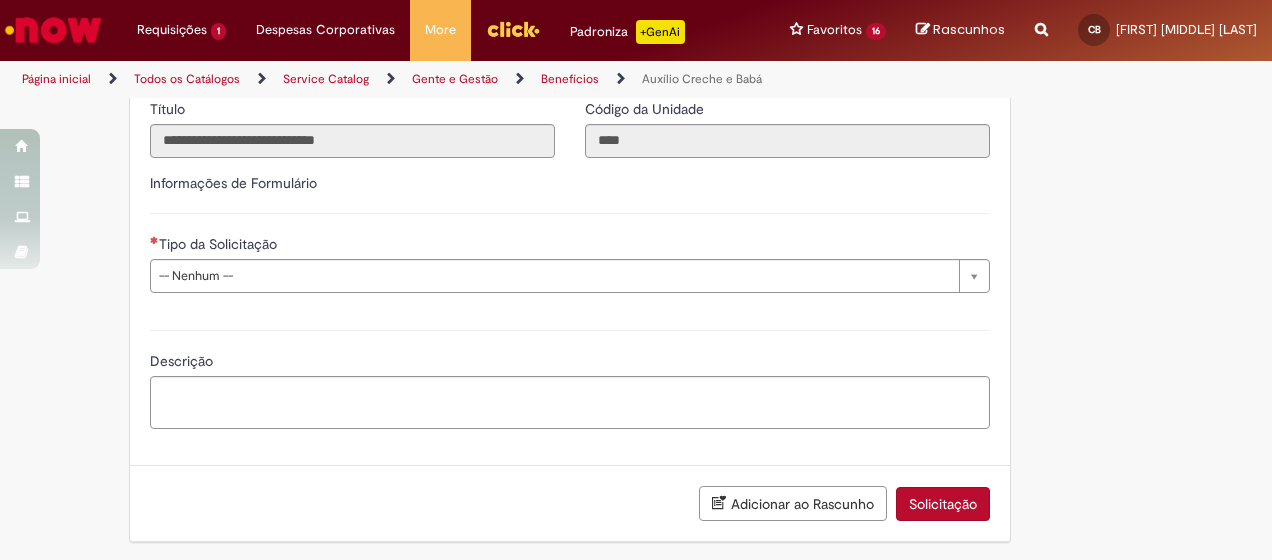 scroll, scrollTop: 600, scrollLeft: 0, axis: vertical 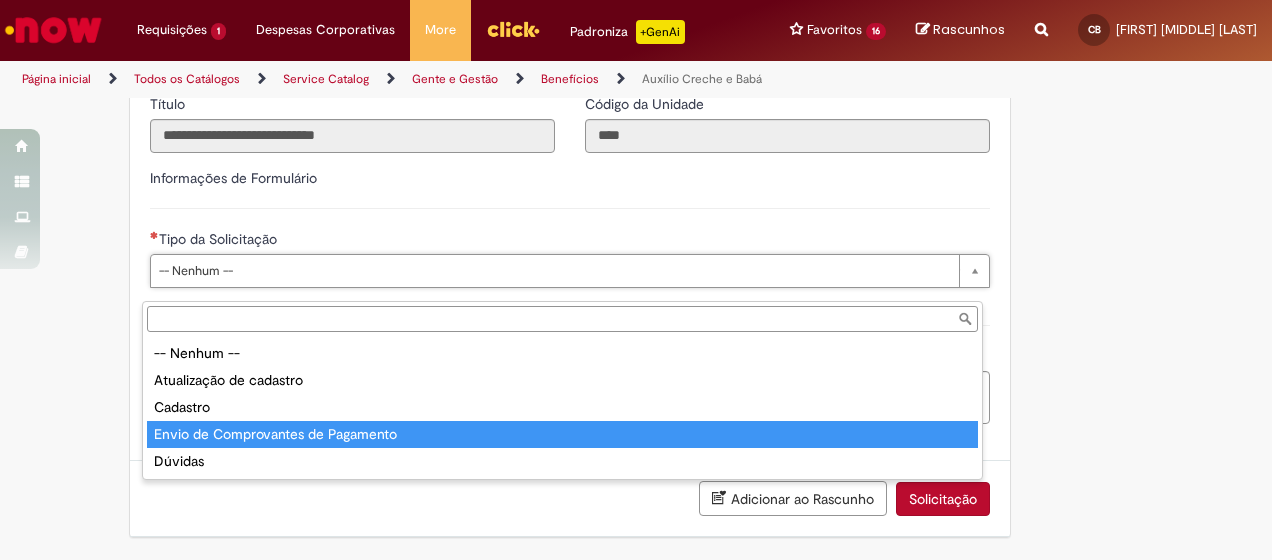 type on "**********" 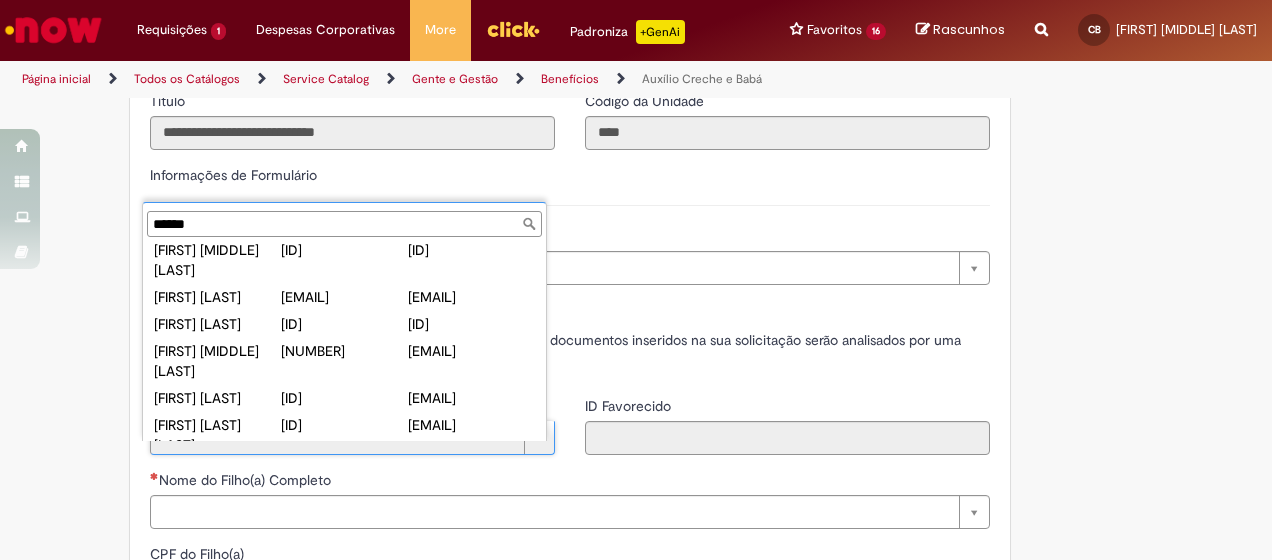 scroll, scrollTop: 0, scrollLeft: 0, axis: both 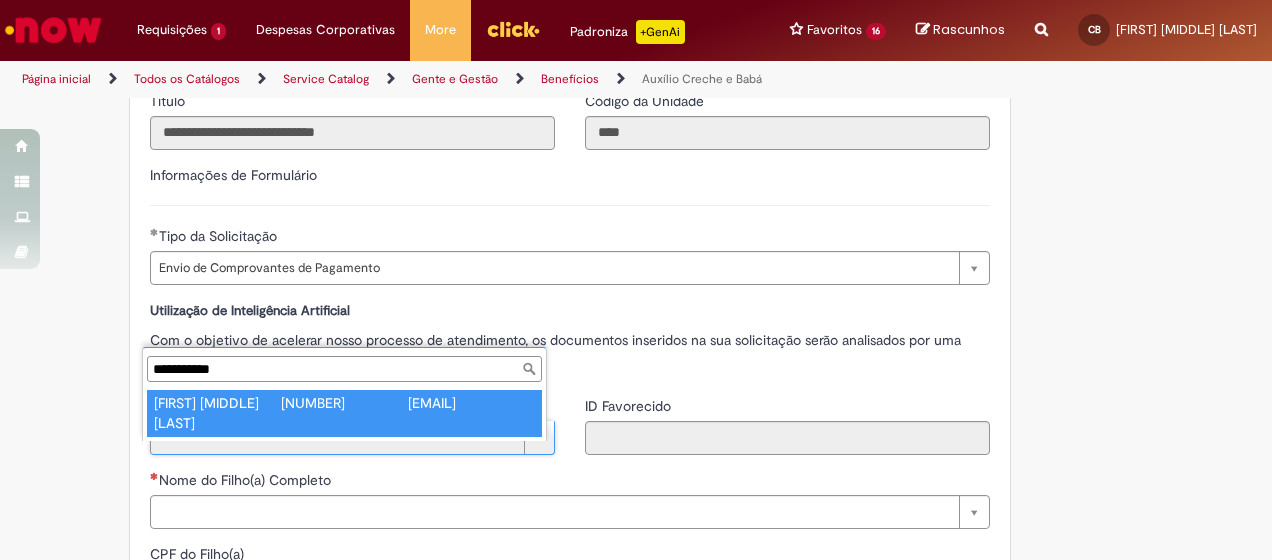type on "**********" 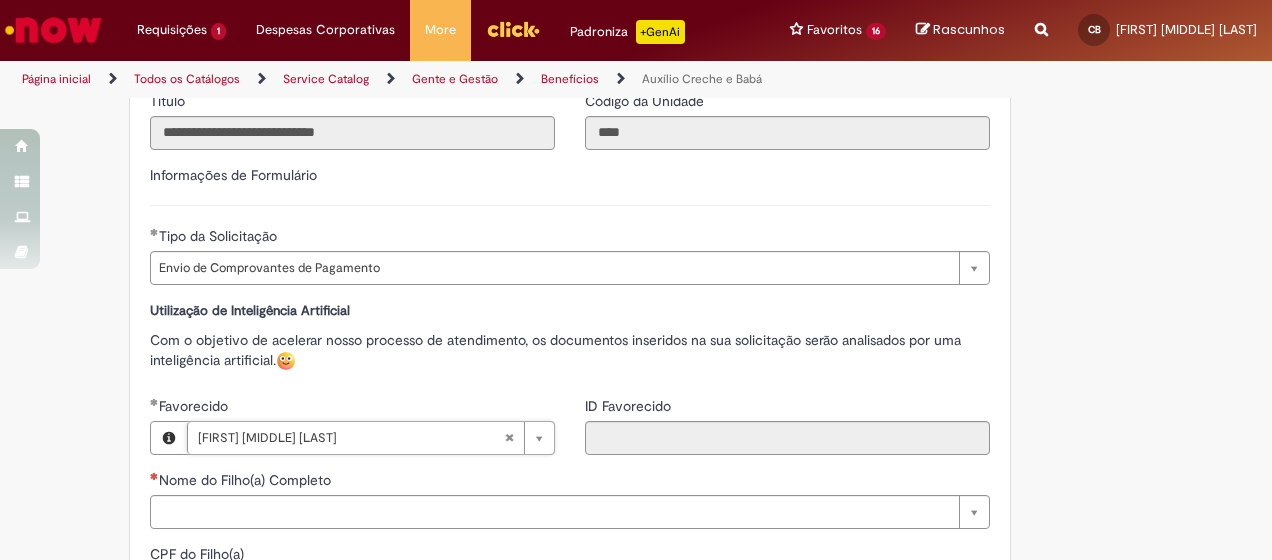 type on "********" 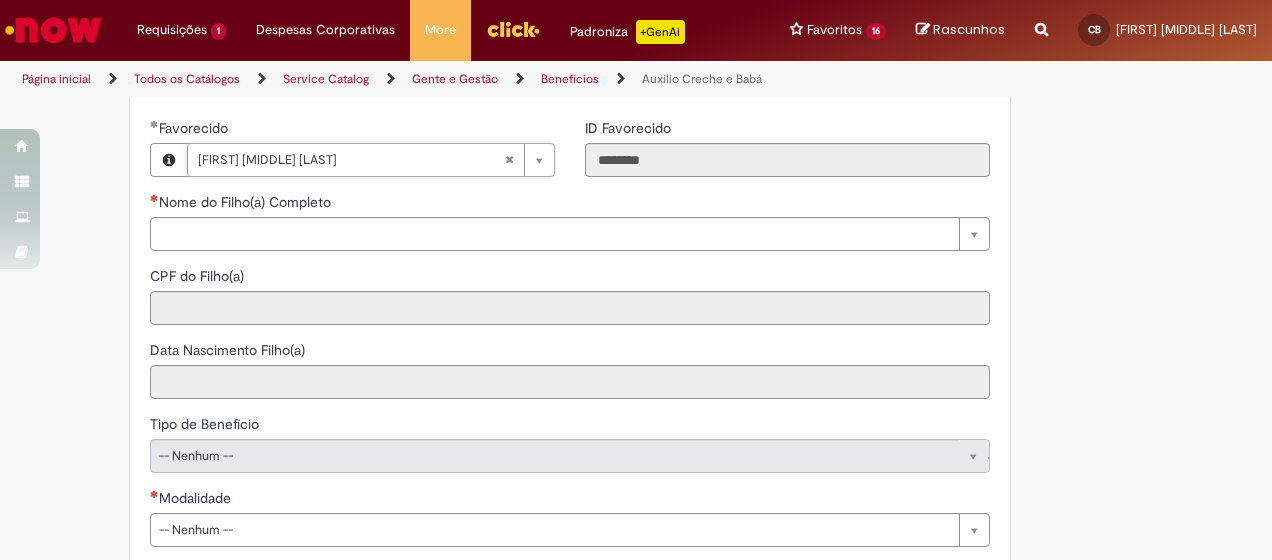 scroll, scrollTop: 900, scrollLeft: 0, axis: vertical 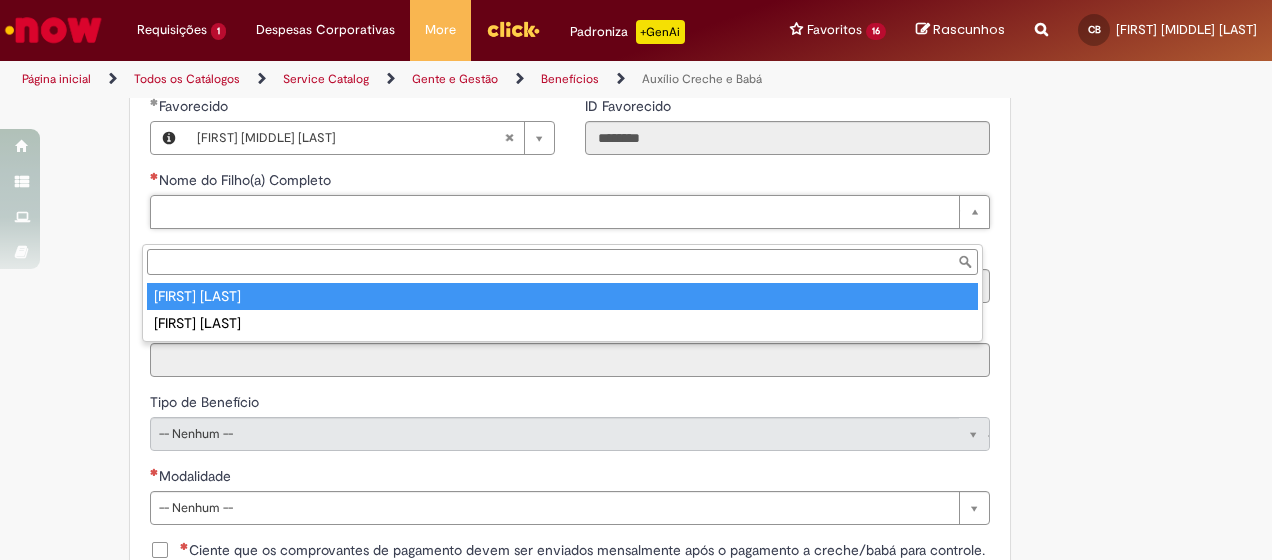 type on "**********" 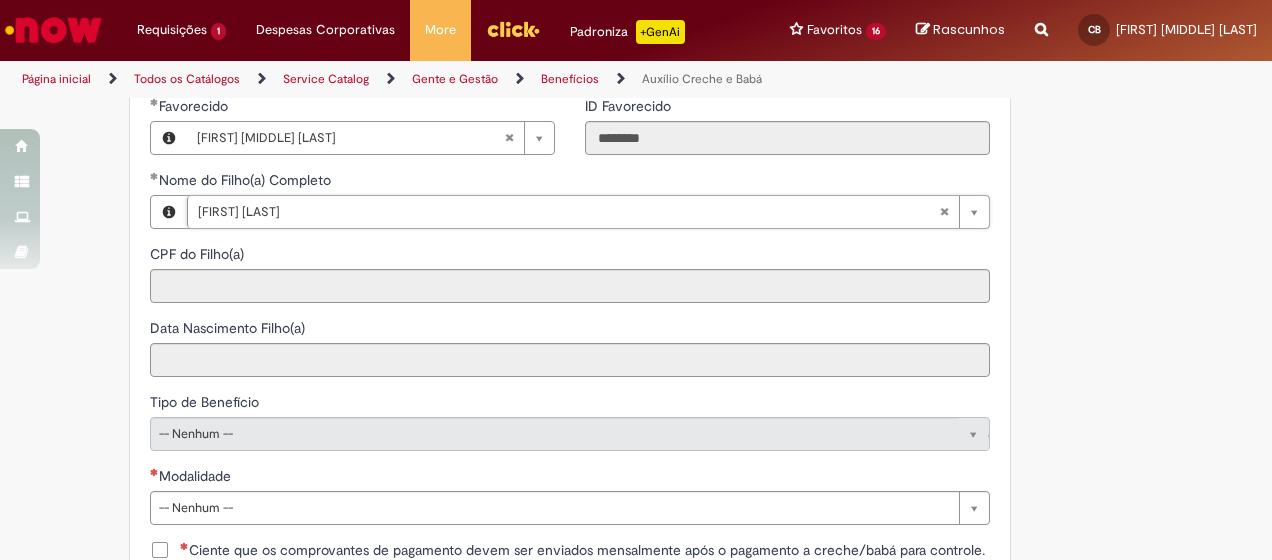 type on "**********" 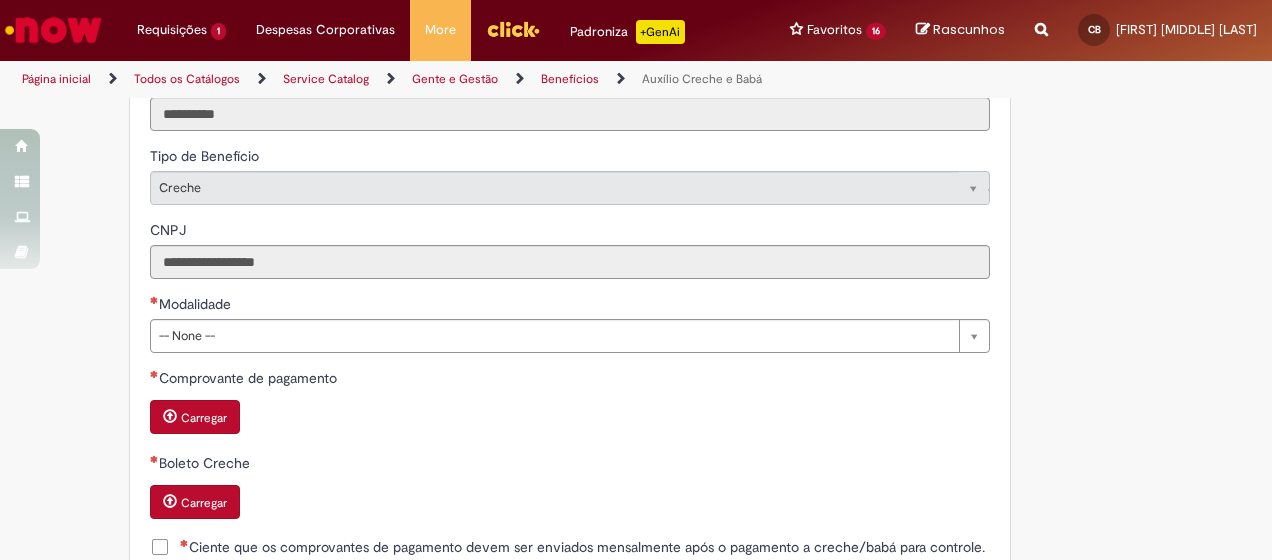 scroll, scrollTop: 1200, scrollLeft: 0, axis: vertical 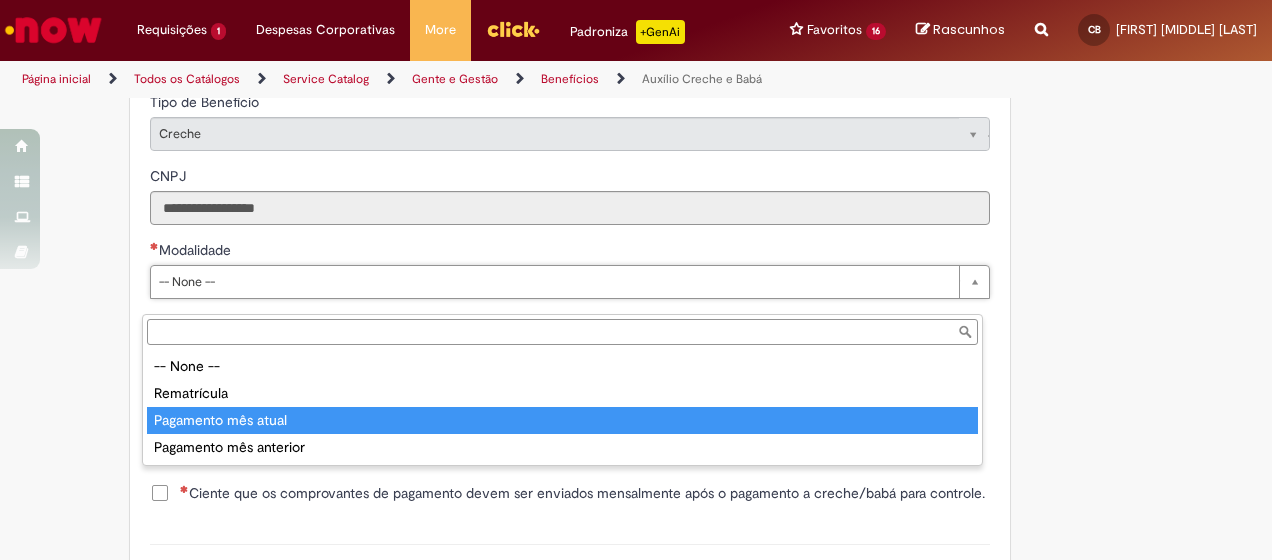 type on "**********" 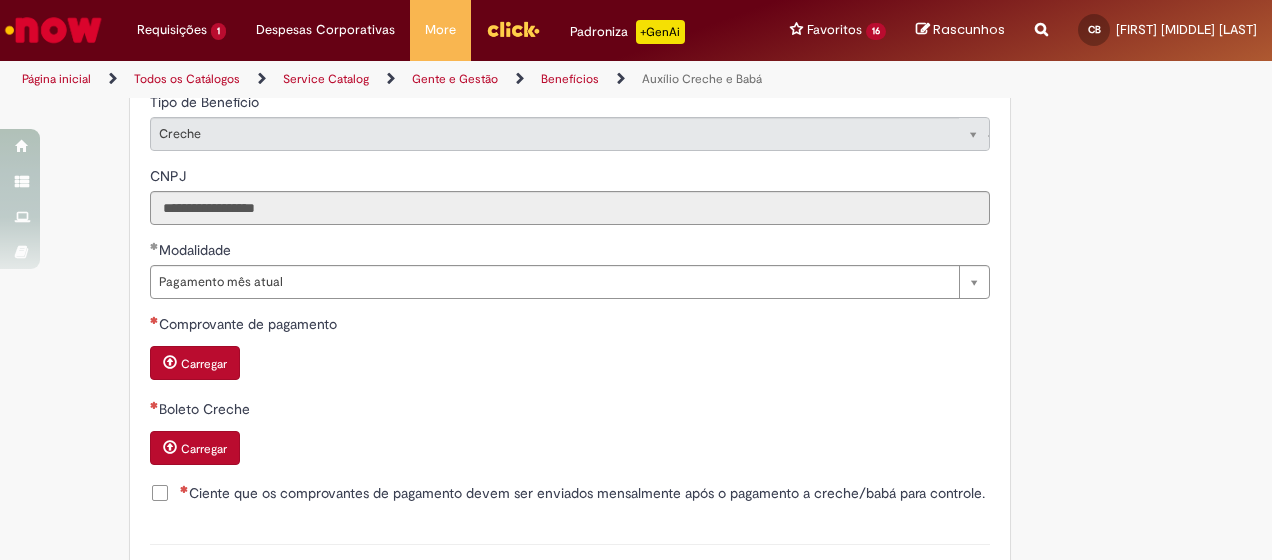 click on "Carregar" at bounding box center (204, 364) 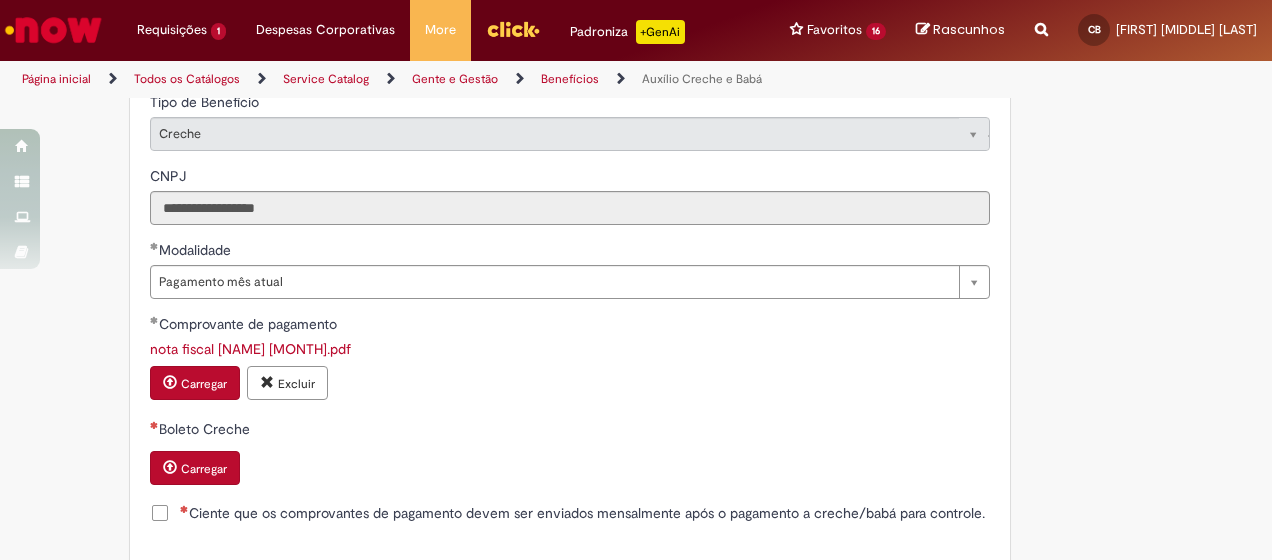 click on "Carregar" at bounding box center [195, 468] 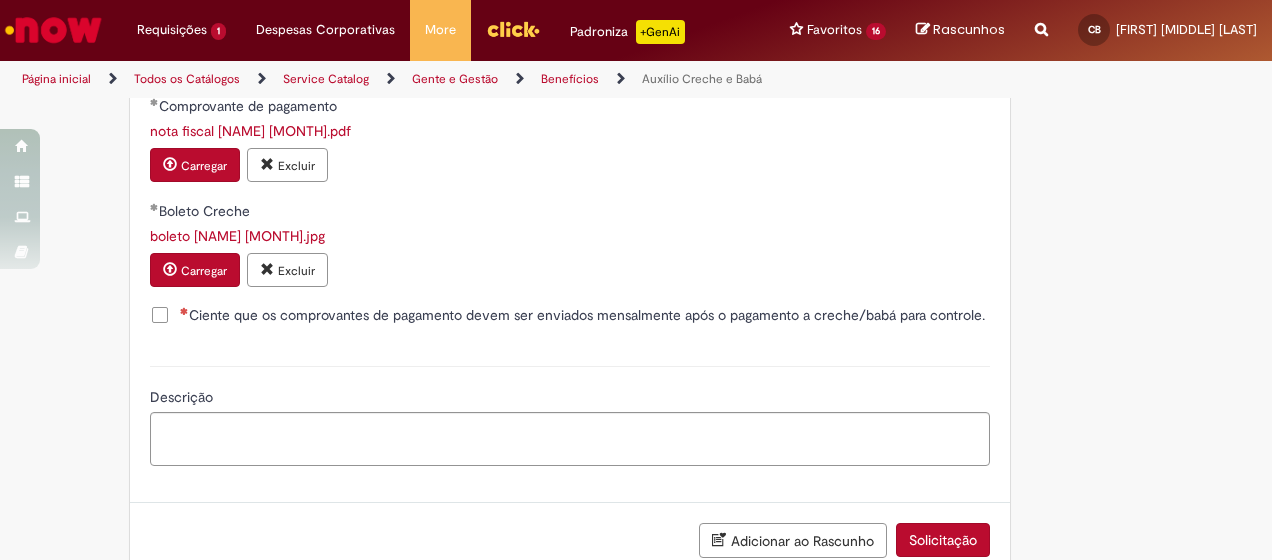 scroll, scrollTop: 1475, scrollLeft: 0, axis: vertical 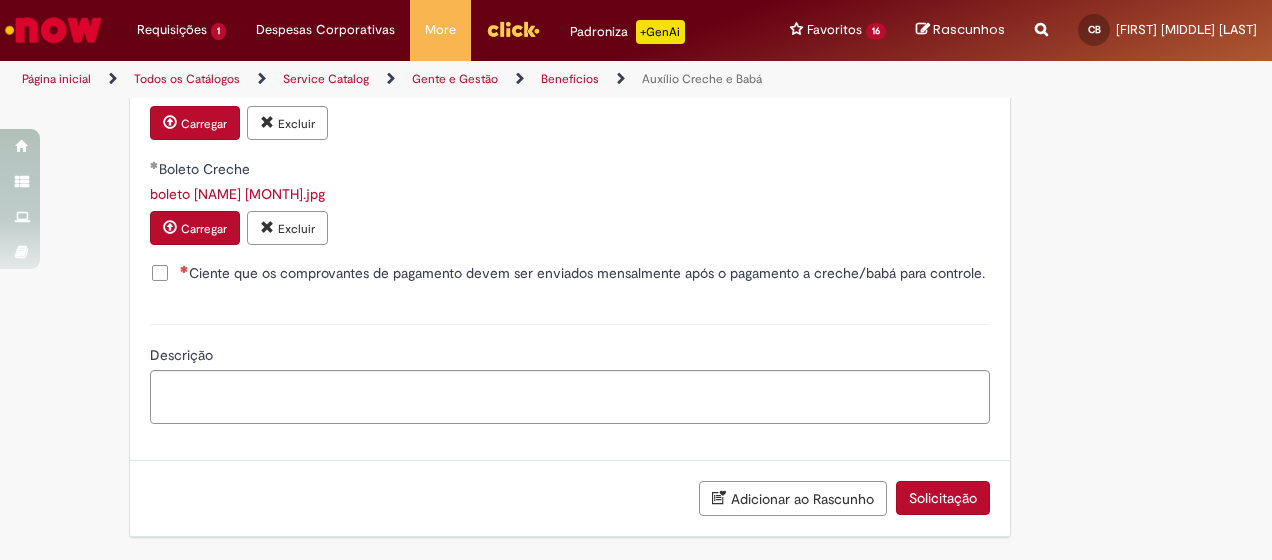 click on "Ciente que os comprovantes de pagamento devem ser enviados mensalmente após o pagamento a creche/babá para controle." at bounding box center (582, 273) 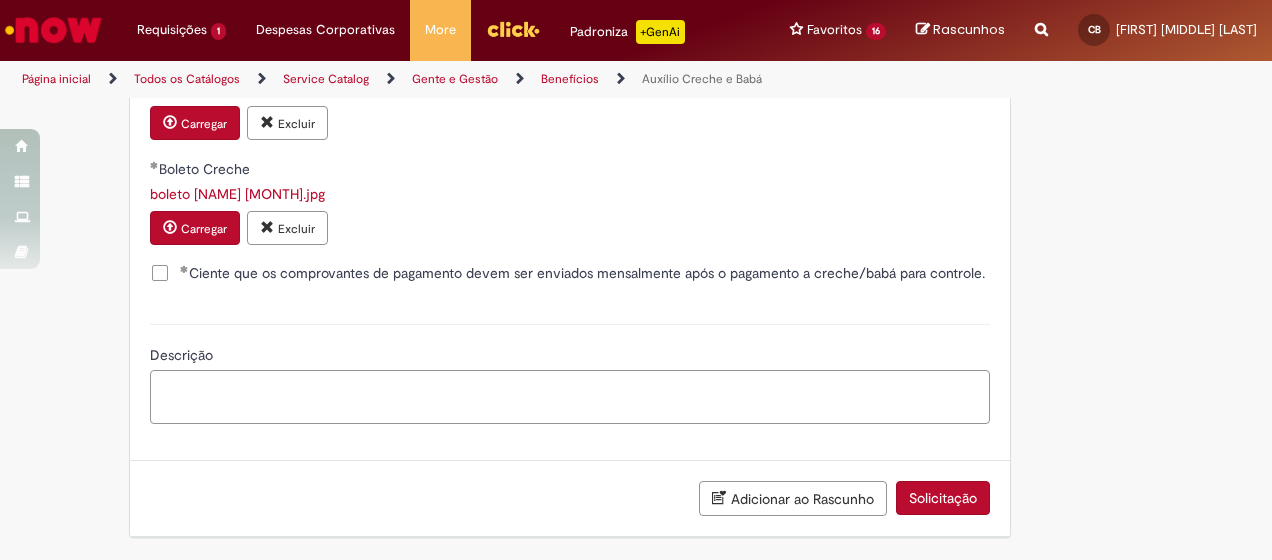 click on "Descrição" at bounding box center [570, 396] 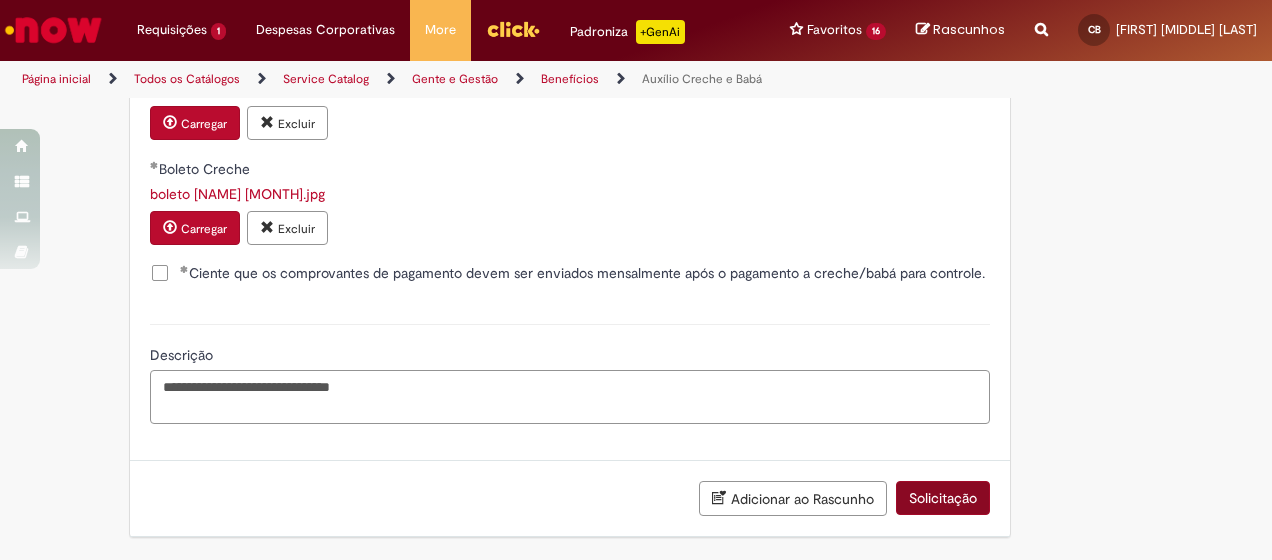 type on "**********" 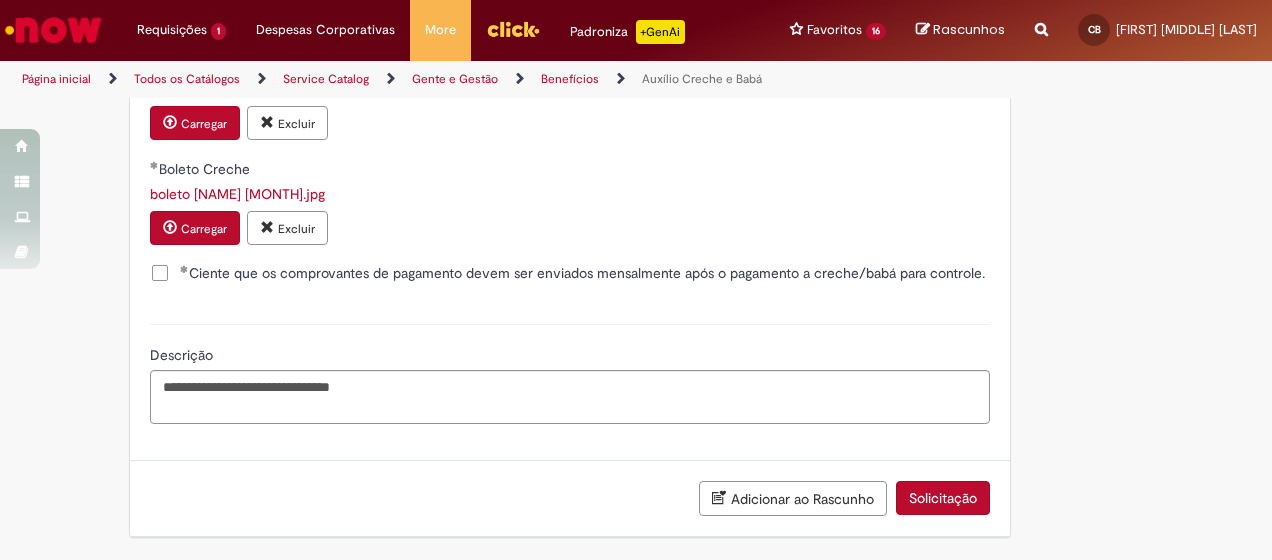 click on "Solicitação" at bounding box center (943, 498) 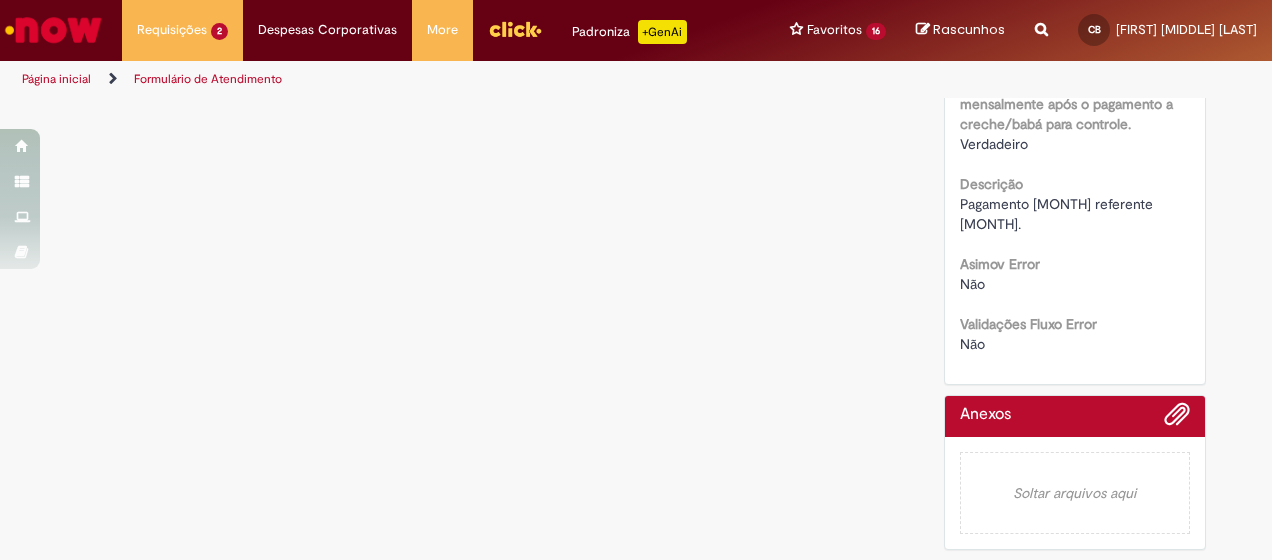 scroll, scrollTop: 0, scrollLeft: 0, axis: both 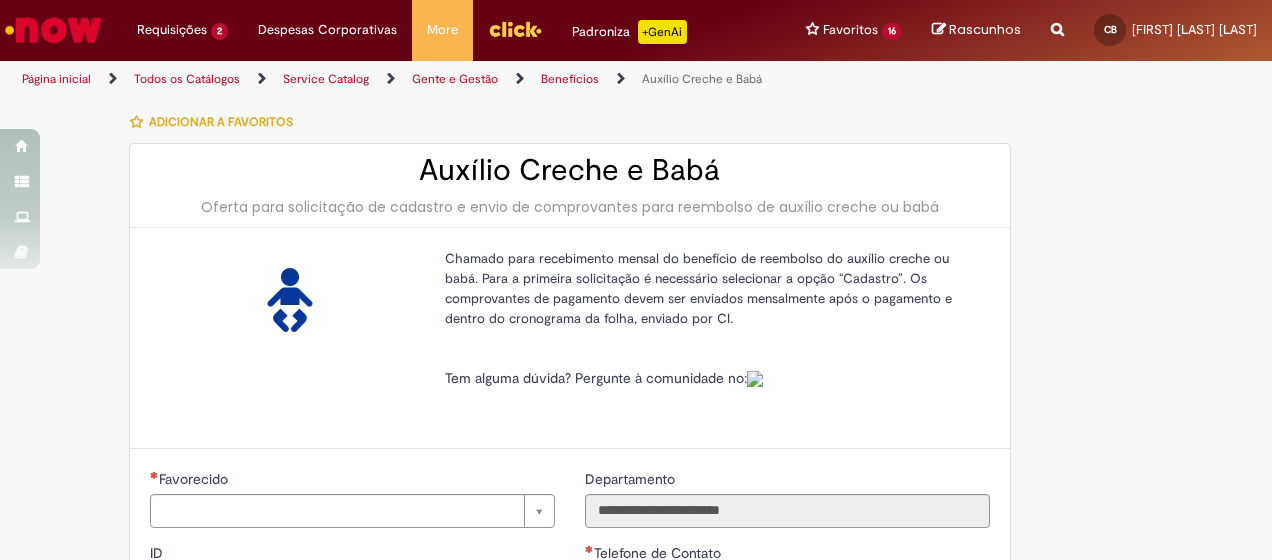 type on "**********" 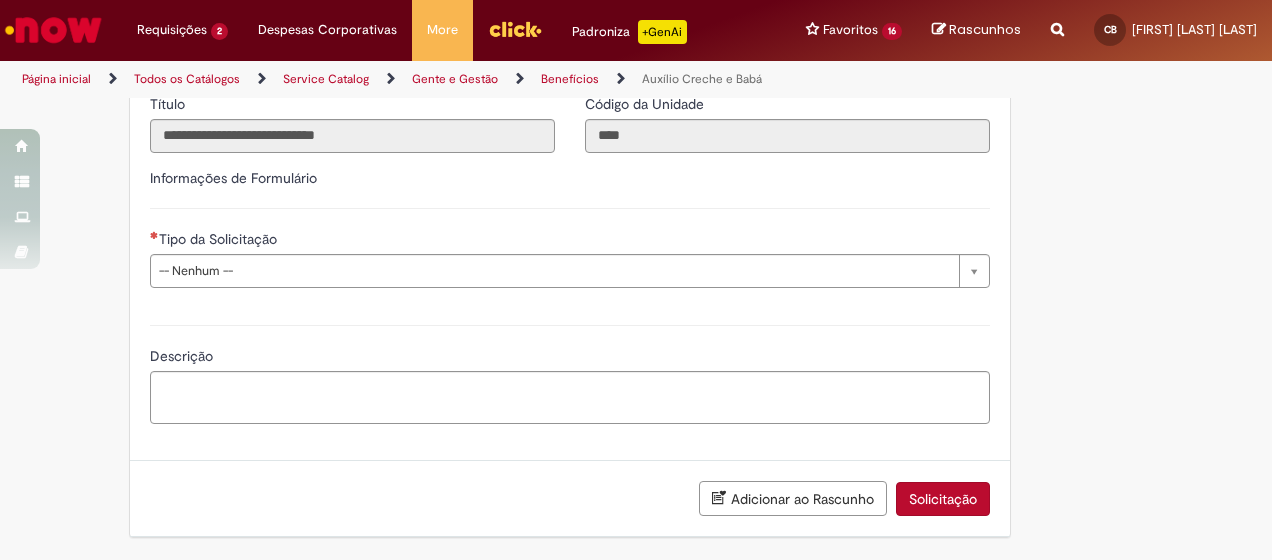 scroll, scrollTop: 615, scrollLeft: 0, axis: vertical 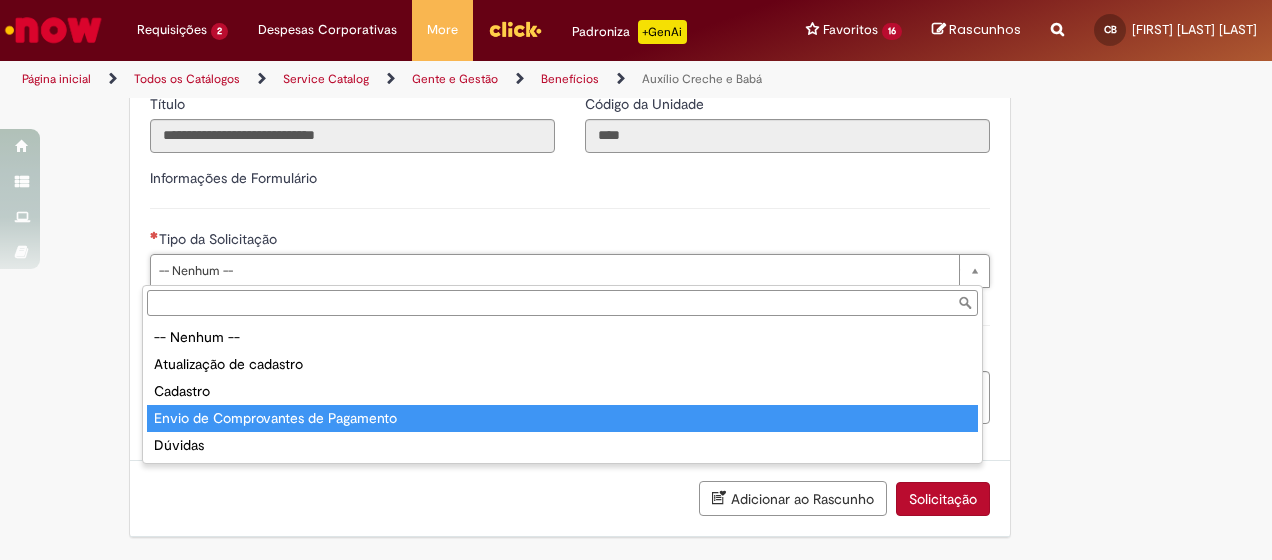 type on "**********" 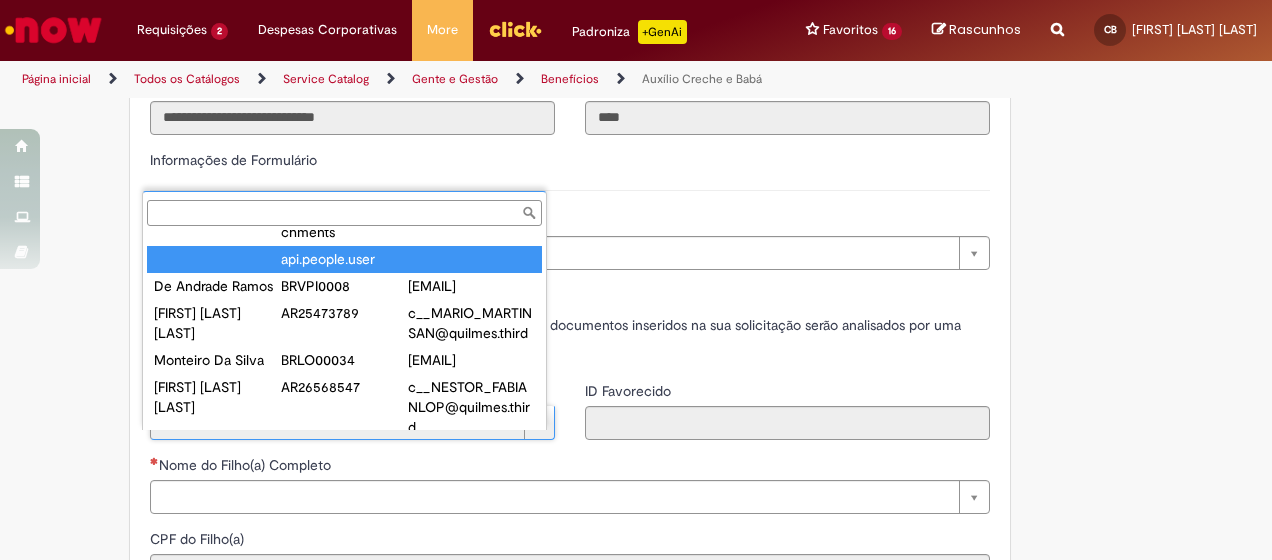 scroll, scrollTop: 0, scrollLeft: 0, axis: both 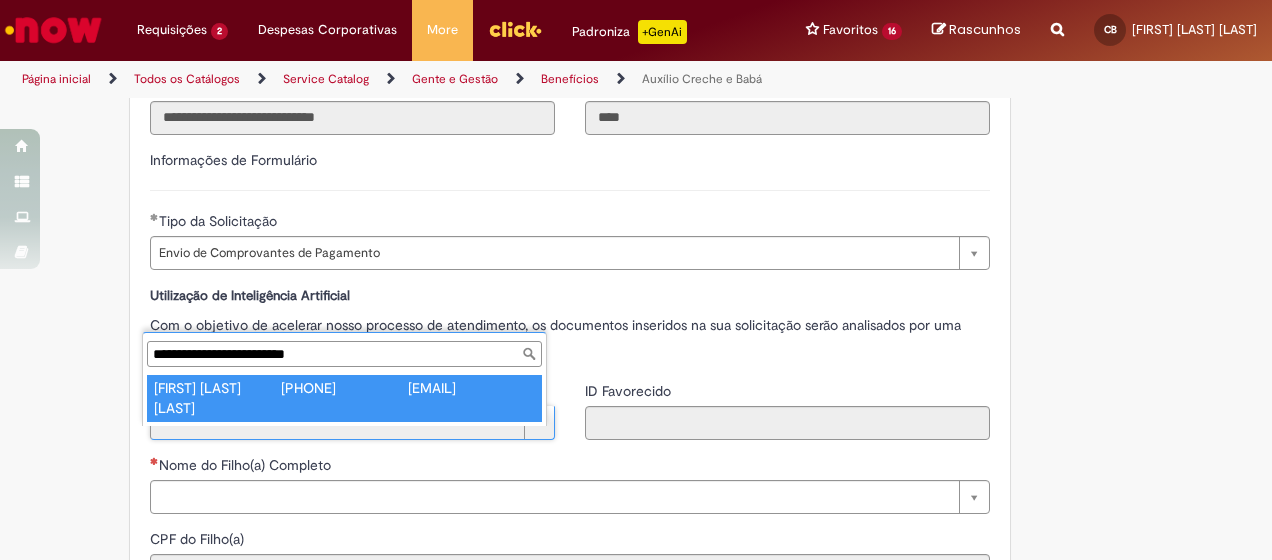 type on "**********" 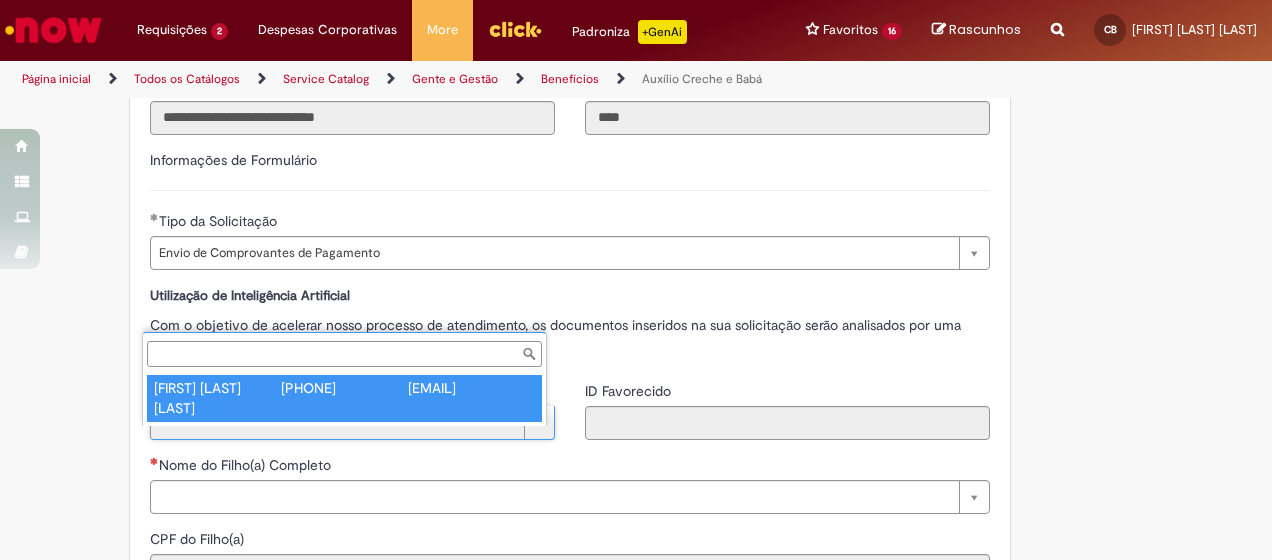 type on "********" 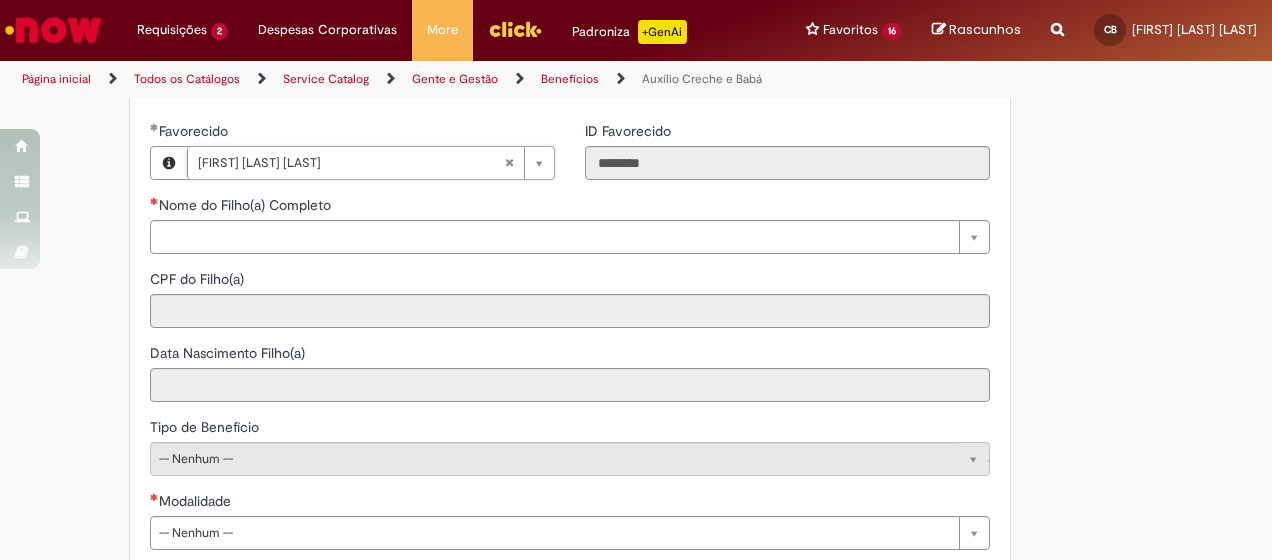 scroll, scrollTop: 915, scrollLeft: 0, axis: vertical 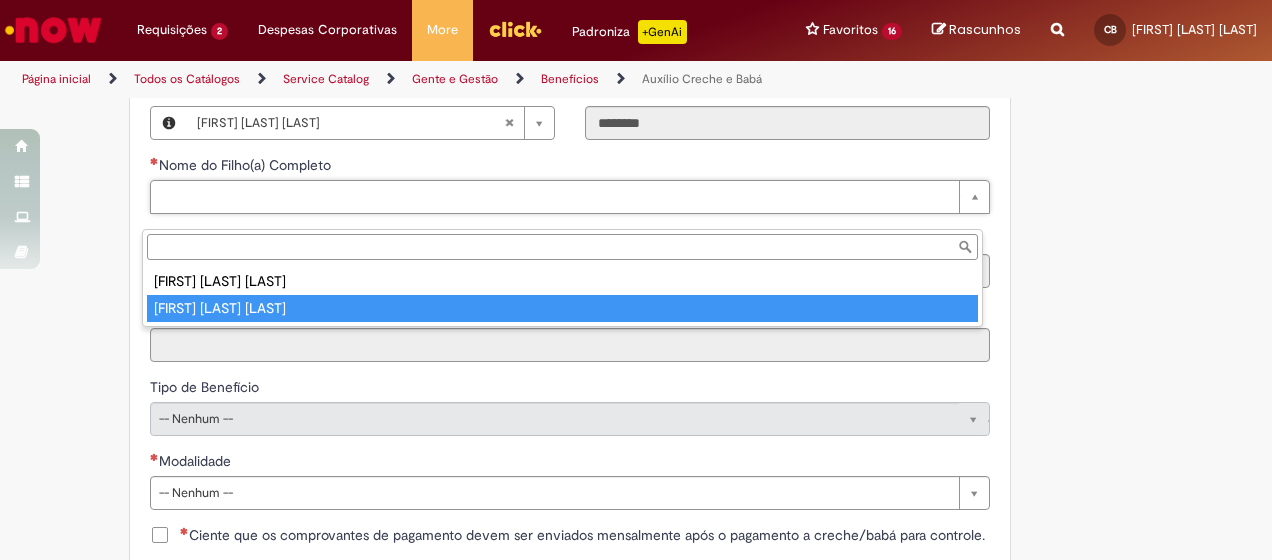 type on "**********" 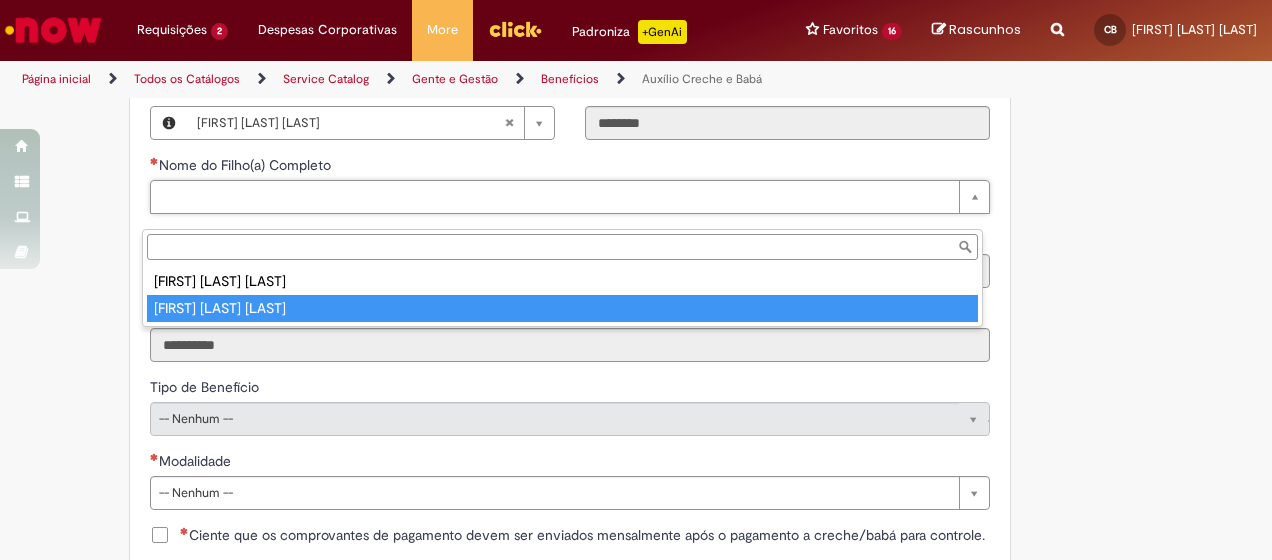 select on "******" 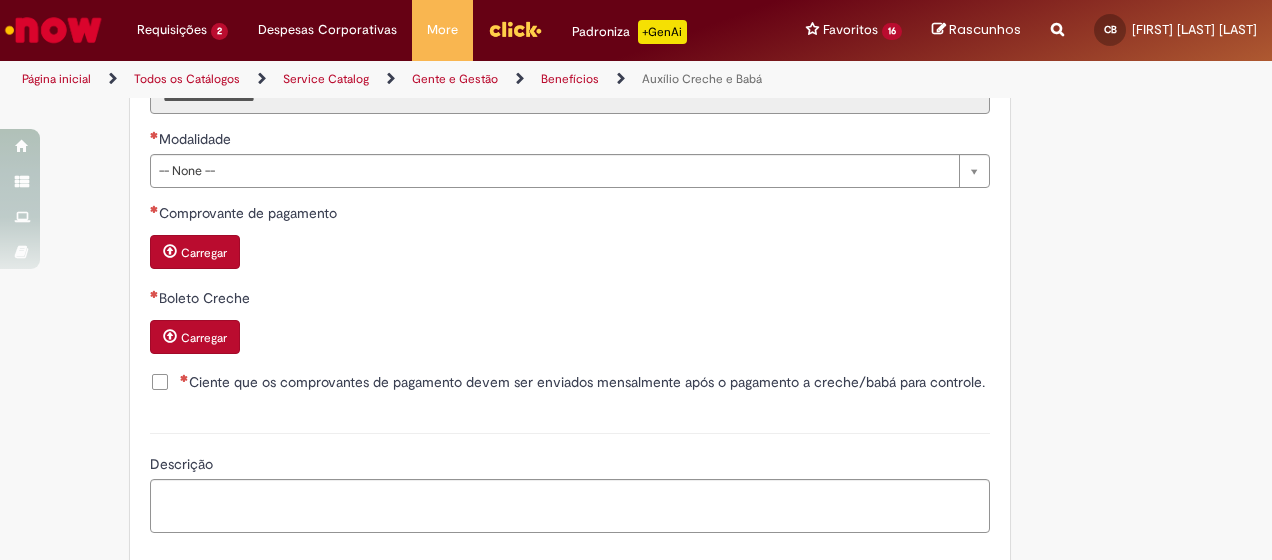 scroll, scrollTop: 1315, scrollLeft: 0, axis: vertical 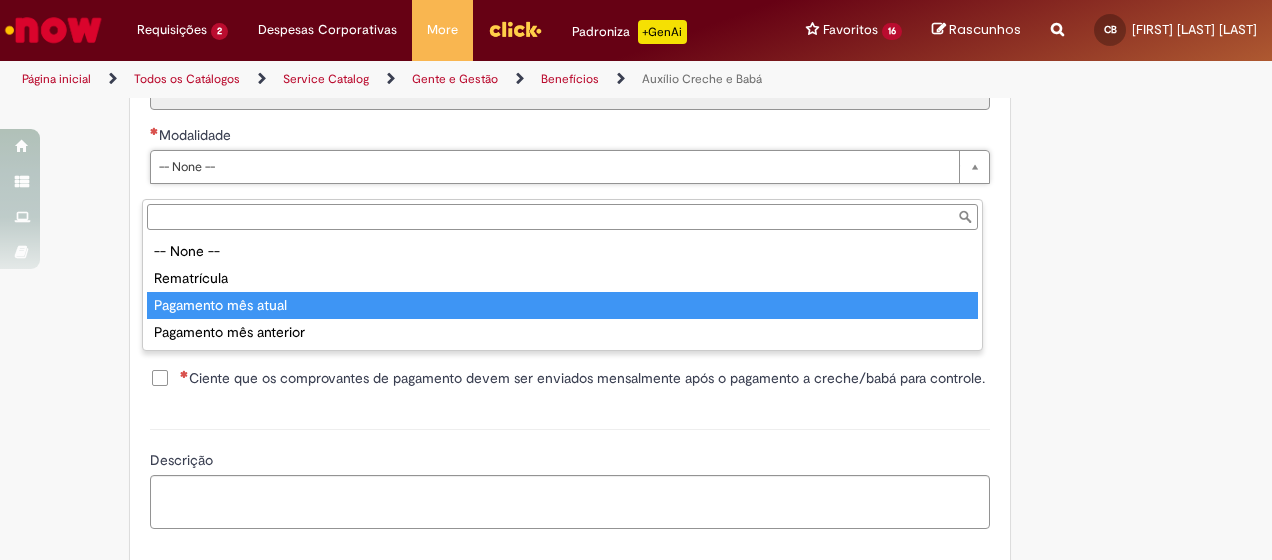 type on "**********" 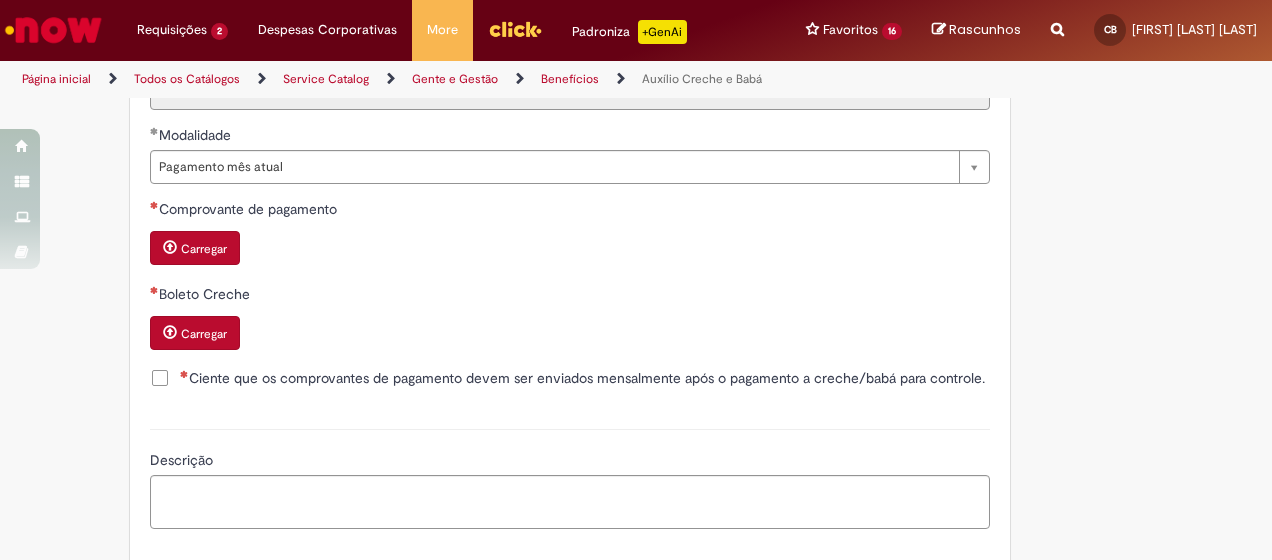 click on "Carregar" at bounding box center [204, 249] 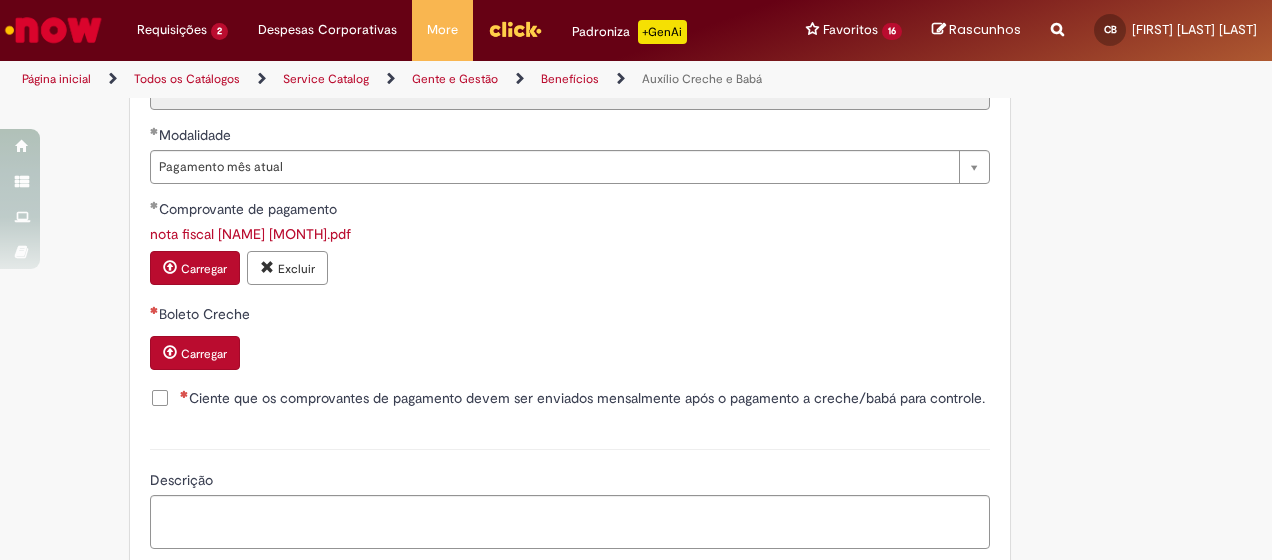 click on "Carregar" at bounding box center (204, 354) 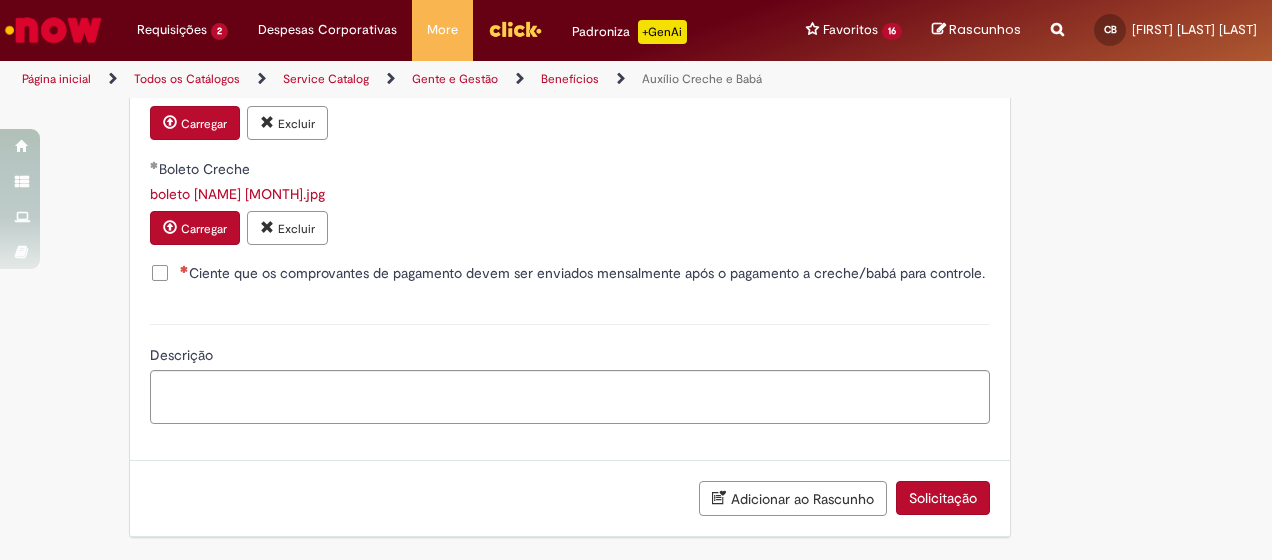 scroll, scrollTop: 1475, scrollLeft: 0, axis: vertical 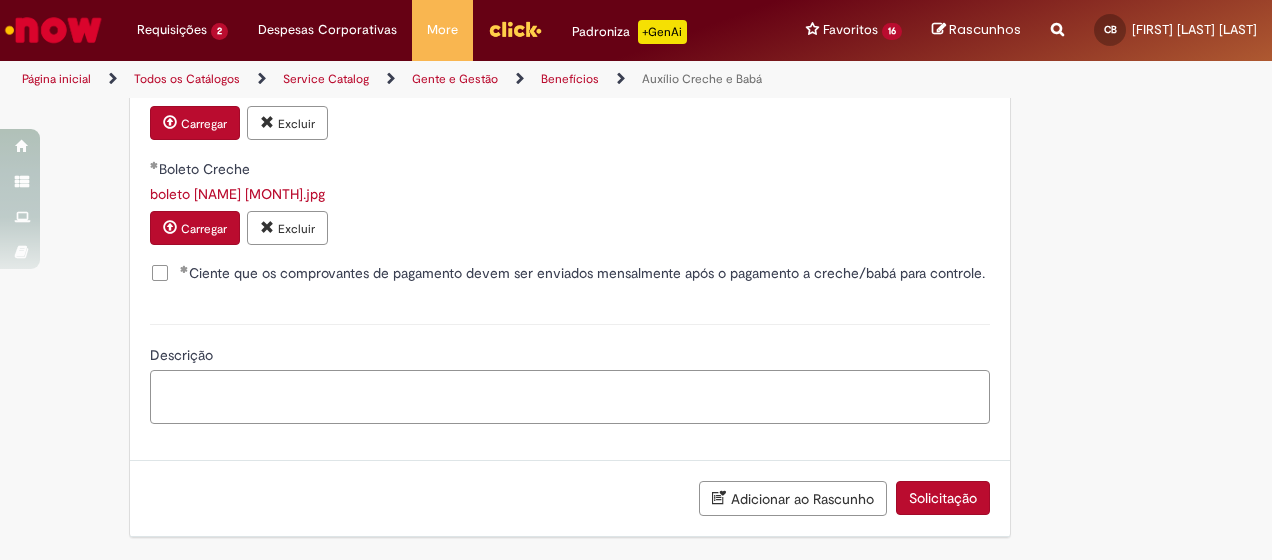 click on "Descrição" at bounding box center [570, 396] 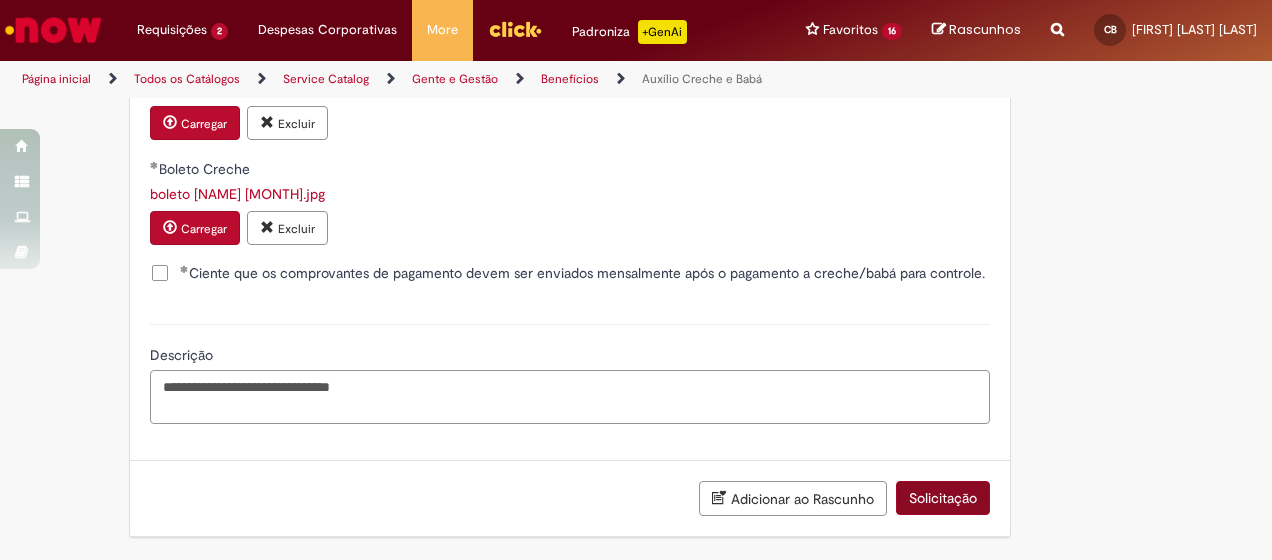 type on "**********" 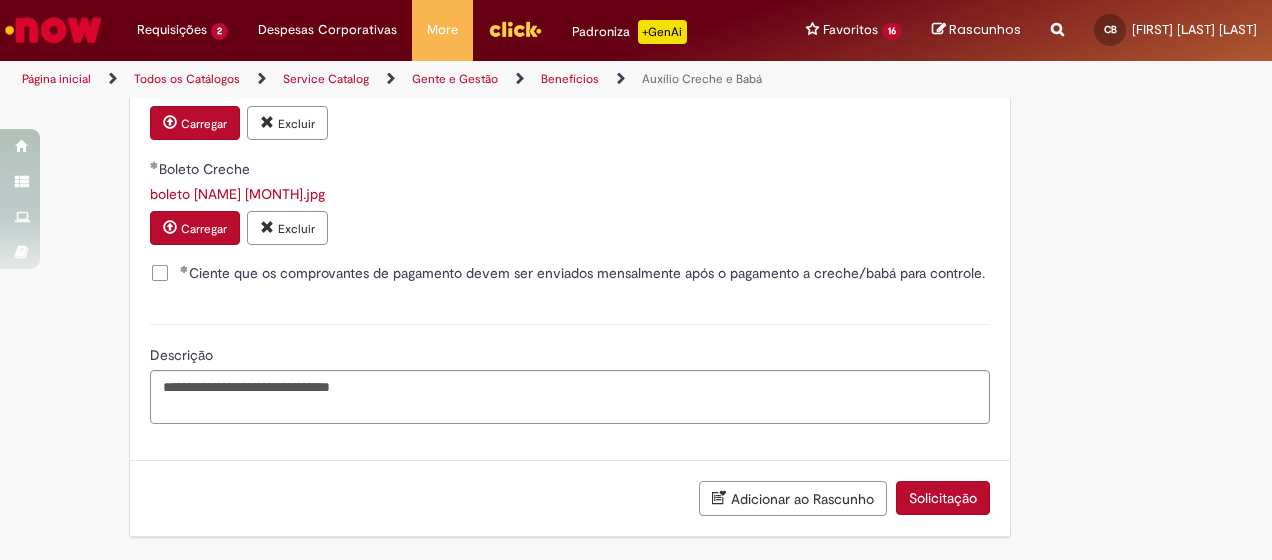 click on "Solicitação" at bounding box center (943, 498) 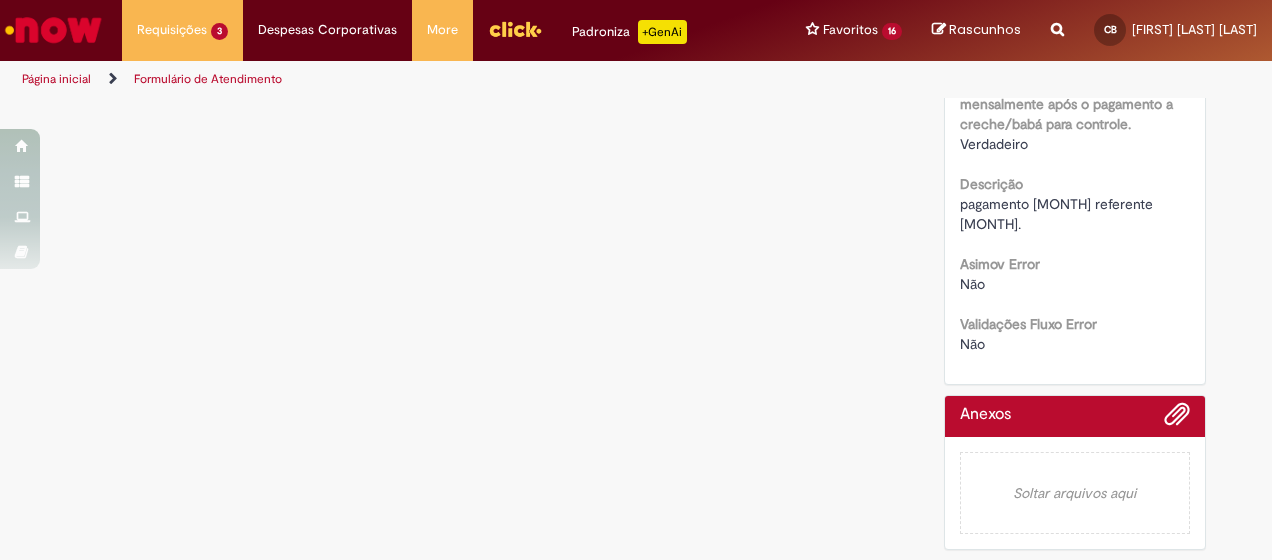 scroll, scrollTop: 0, scrollLeft: 0, axis: both 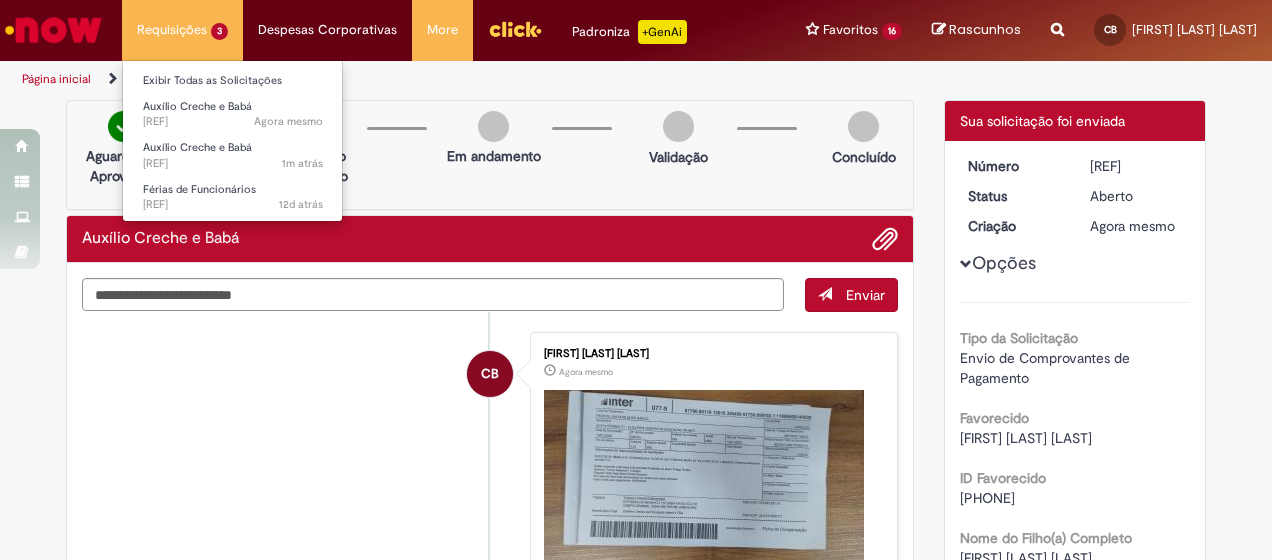 click on "Requisições   3
Exibir Todas as Solicitações
Auxílio Creche e Babá
Agora mesmo Agora mesmo  R13348649
Auxílio Creche e Babá
1m atrás 1m atrás  R13348648
Férias de Funcionários
12d atrás 12 dias atrás  R13315416" at bounding box center (182, 30) 